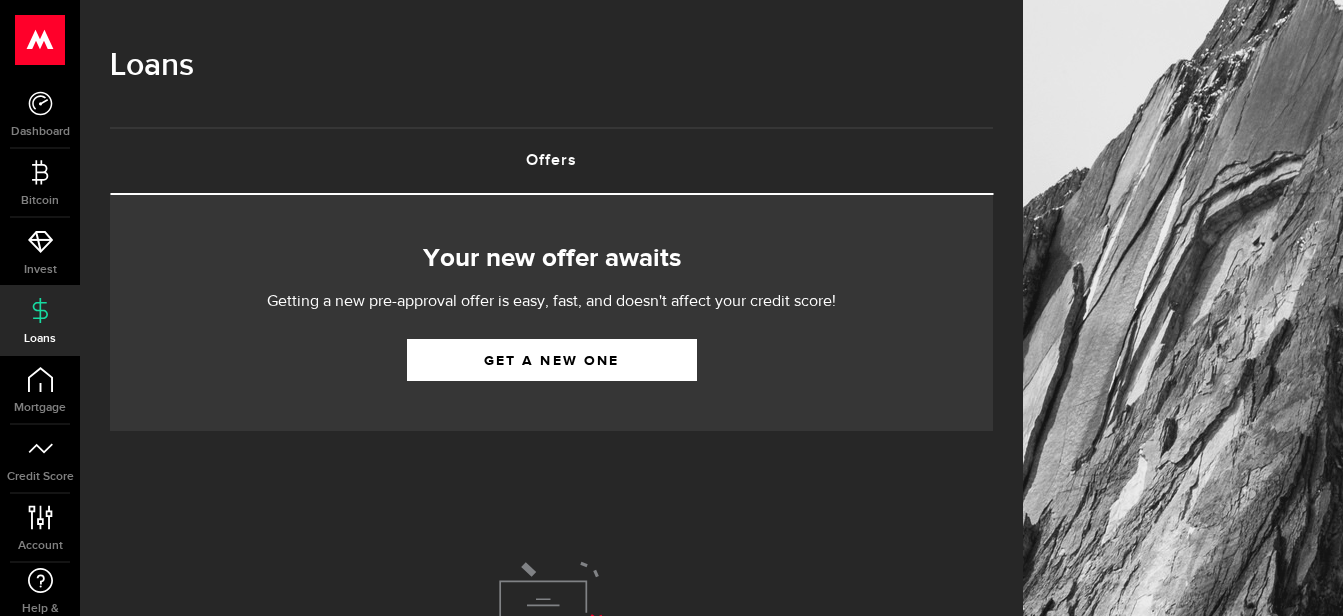 scroll, scrollTop: 0, scrollLeft: 0, axis: both 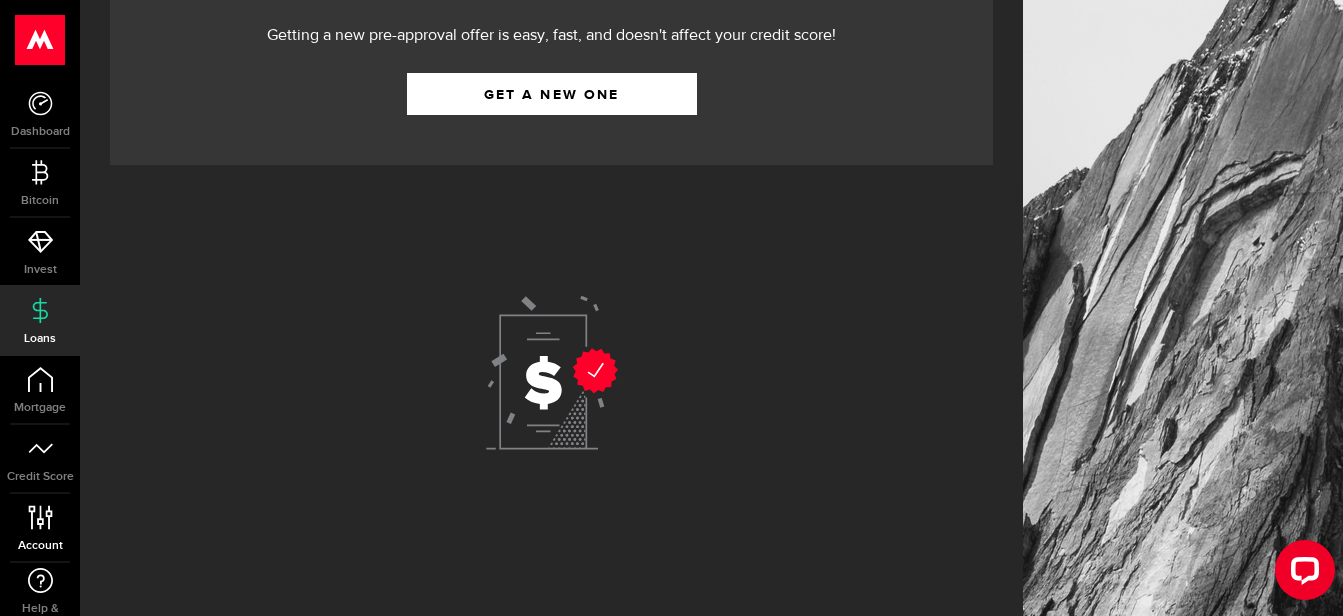 click on "Account Compte" at bounding box center [40, 528] 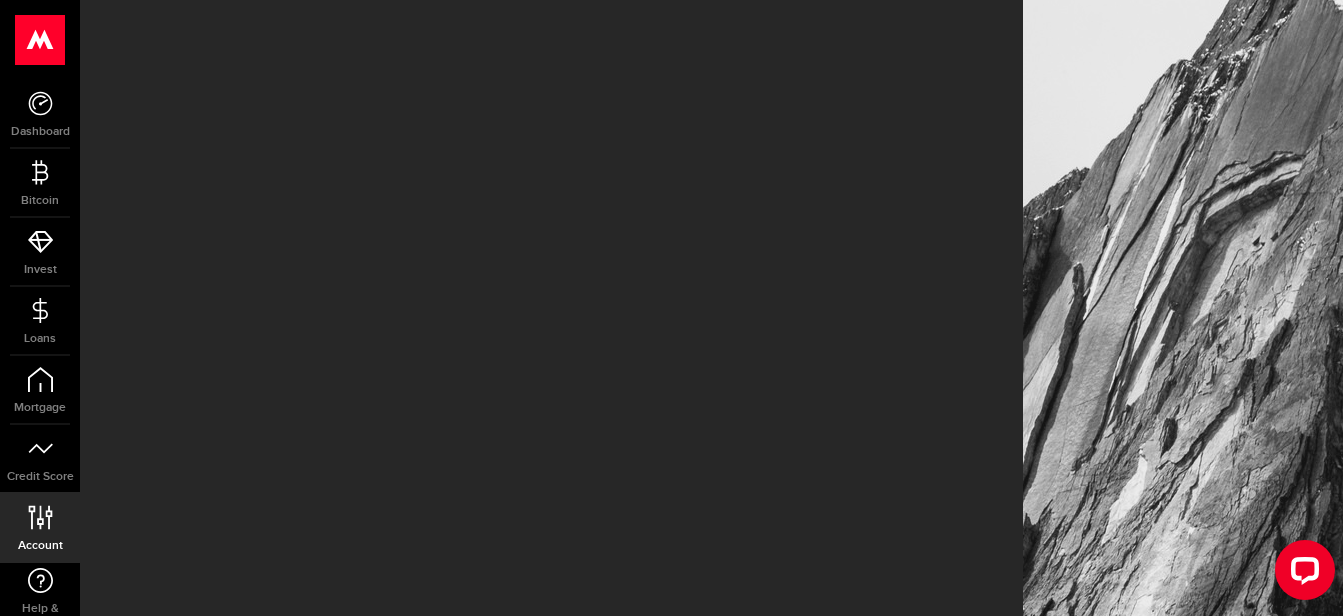 scroll, scrollTop: 0, scrollLeft: 0, axis: both 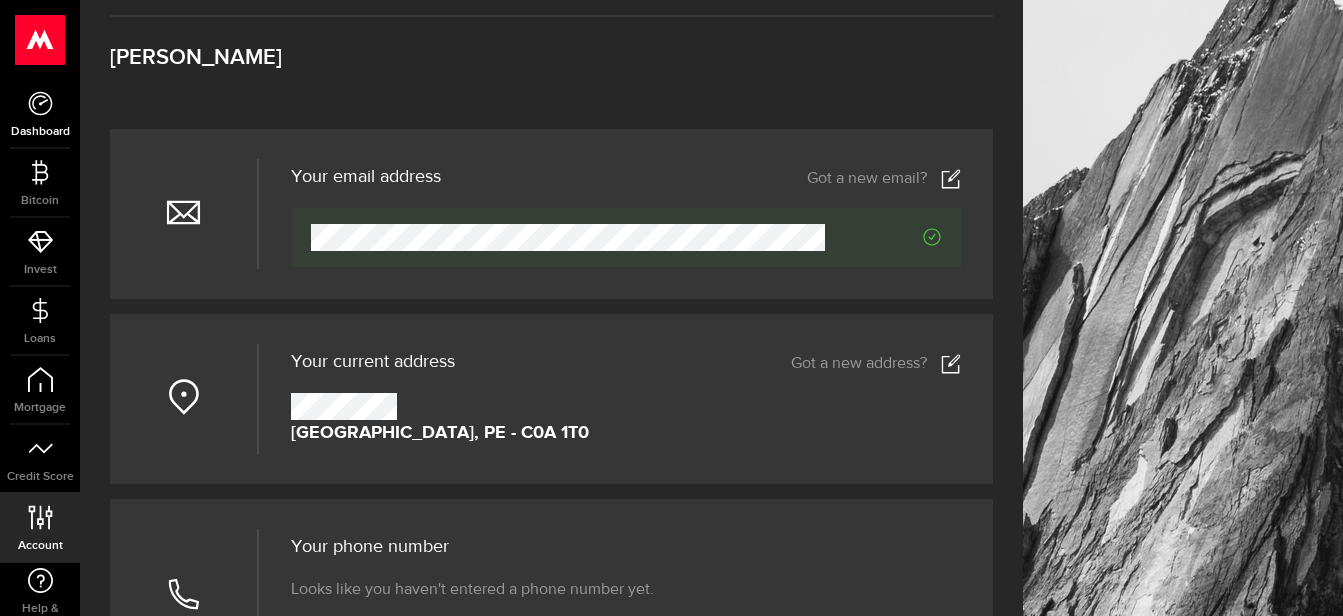 click 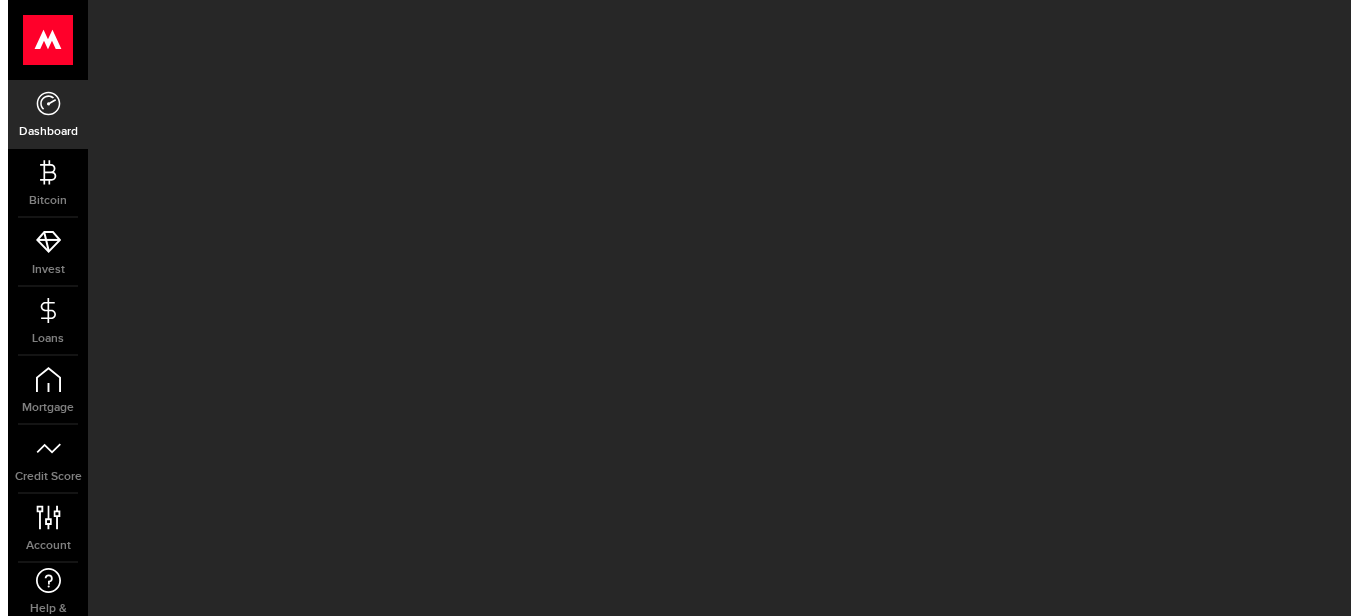 scroll, scrollTop: 0, scrollLeft: 0, axis: both 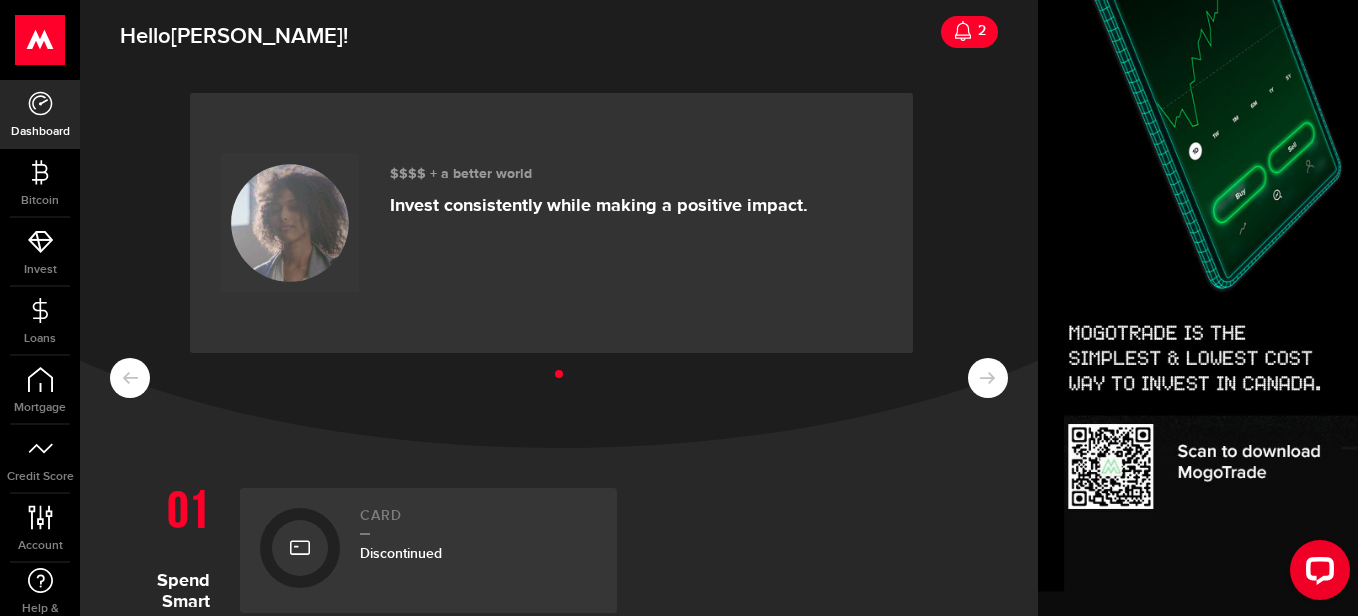 click 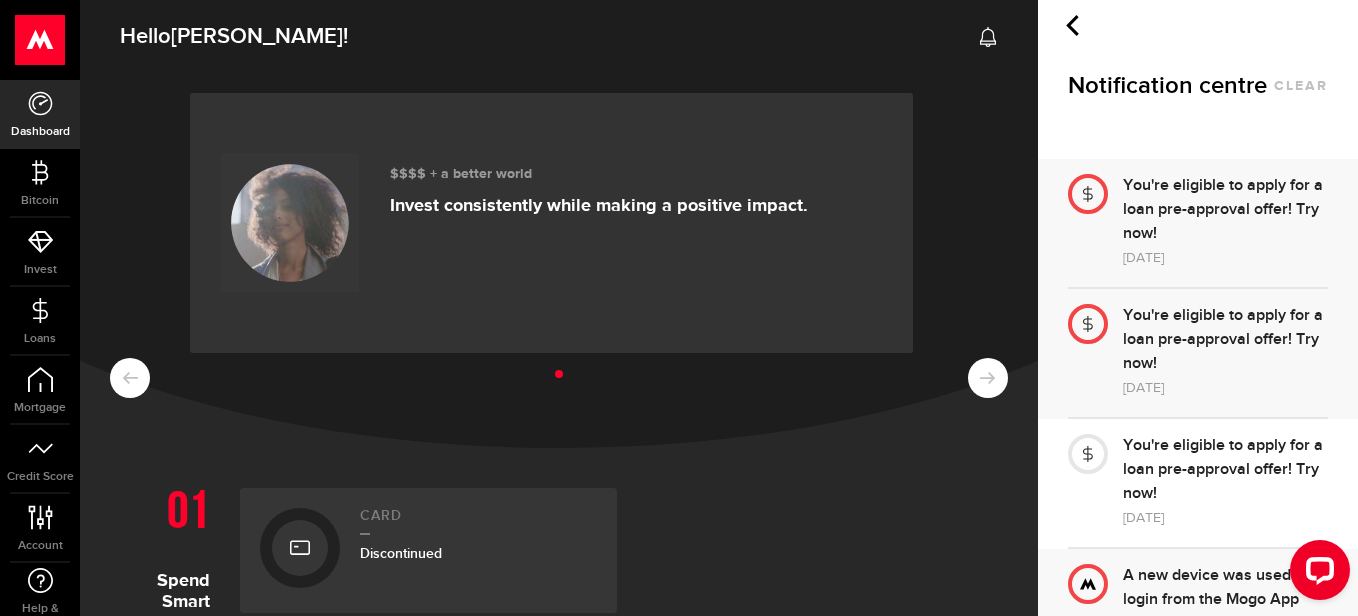 click on "You're eligible to apply for a loan pre-approval offer! Try now!" at bounding box center [1225, 210] 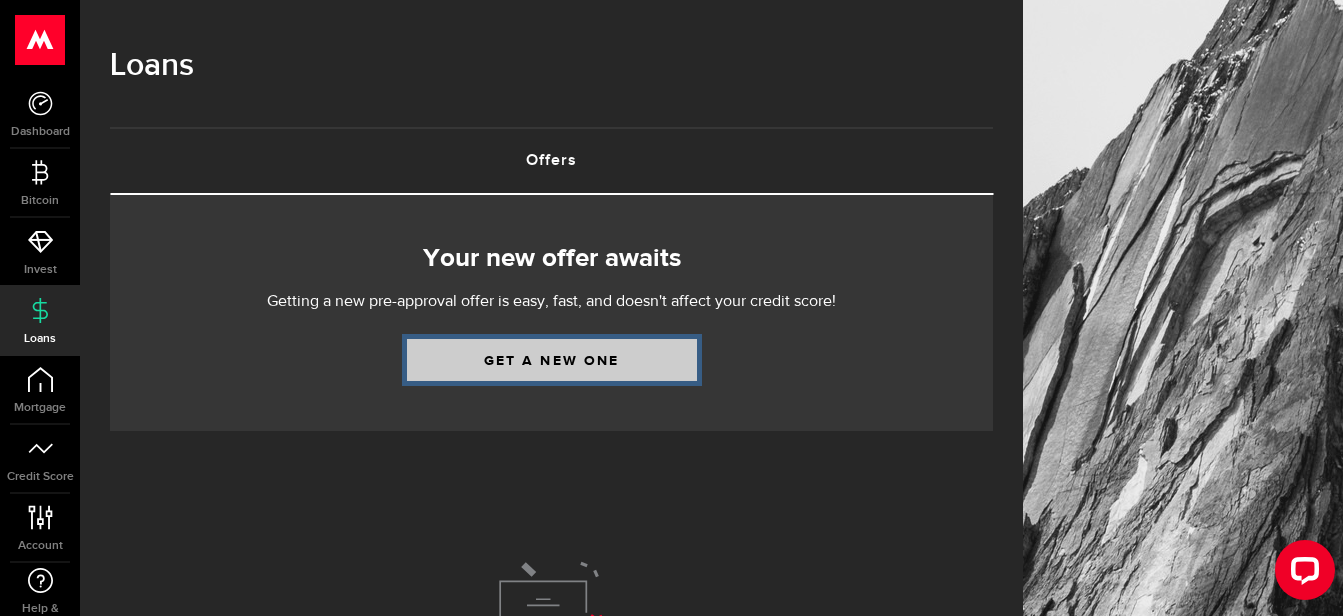 click on "Get a new one" at bounding box center [552, 360] 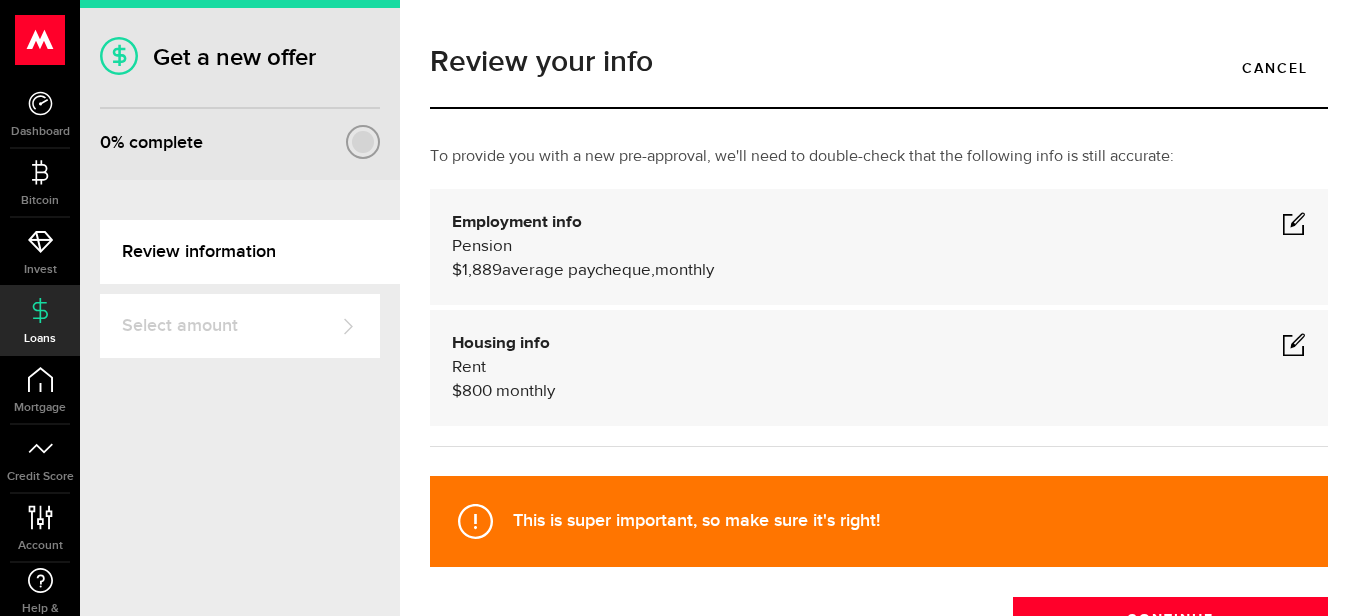 click at bounding box center (1294, 344) 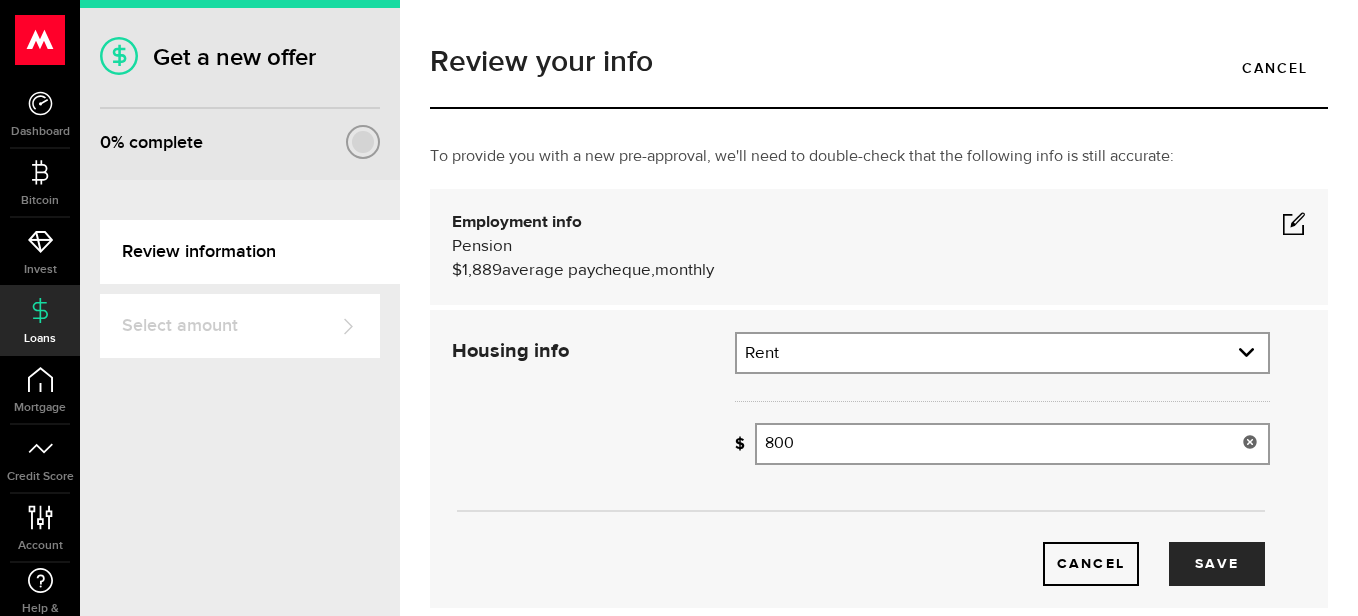 click on "800" at bounding box center [1012, 444] 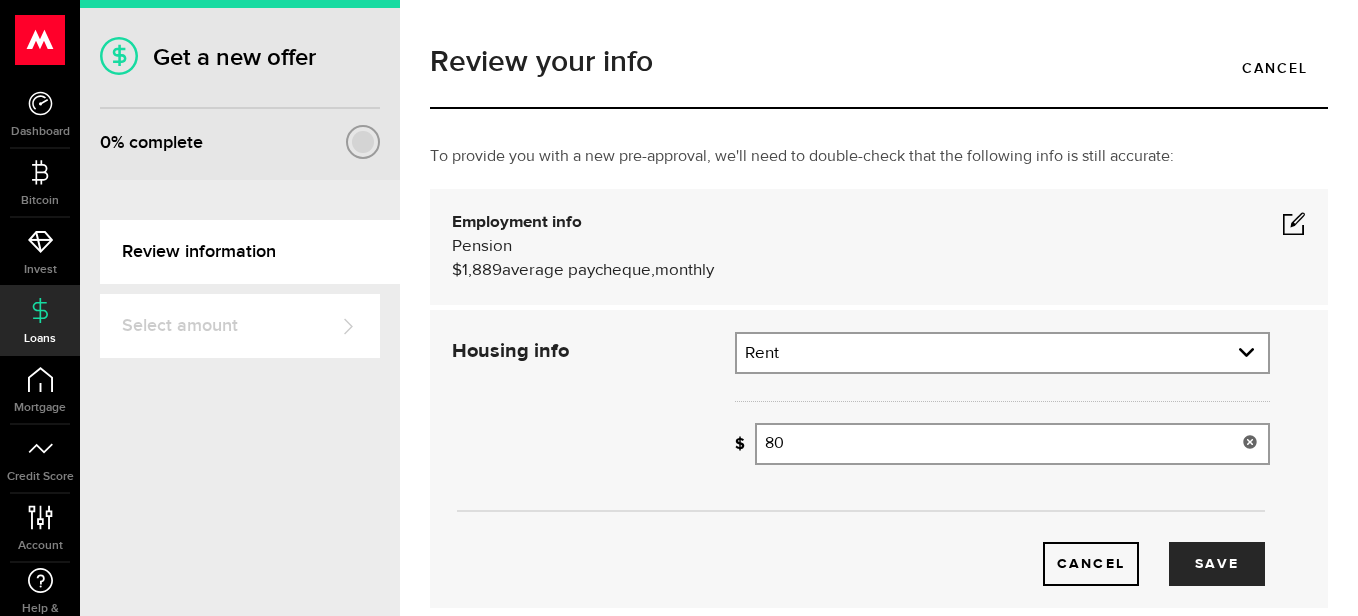 type on "8" 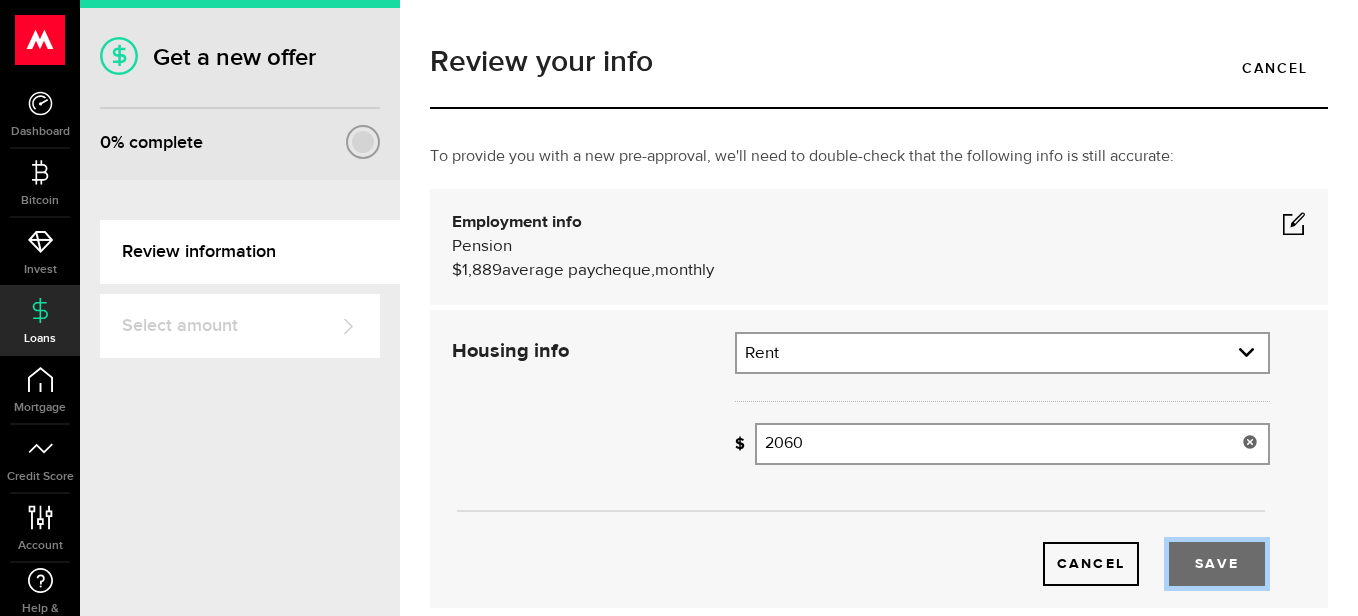 click on "Save" at bounding box center [1217, 564] 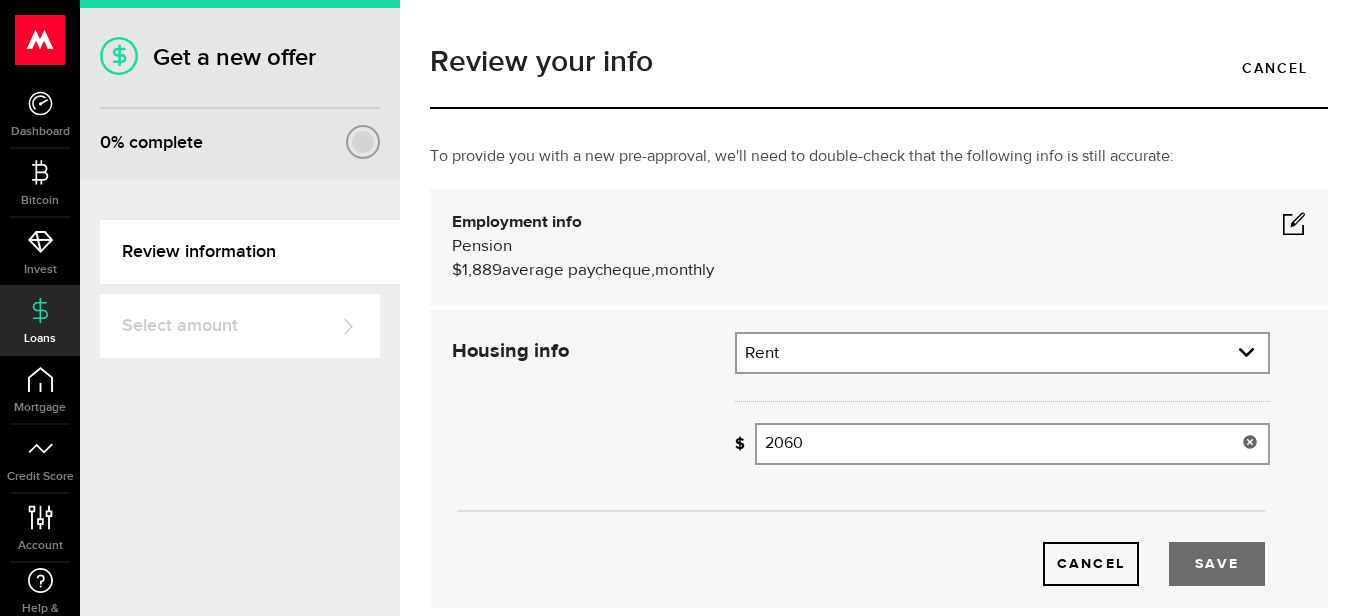 type on "2,060" 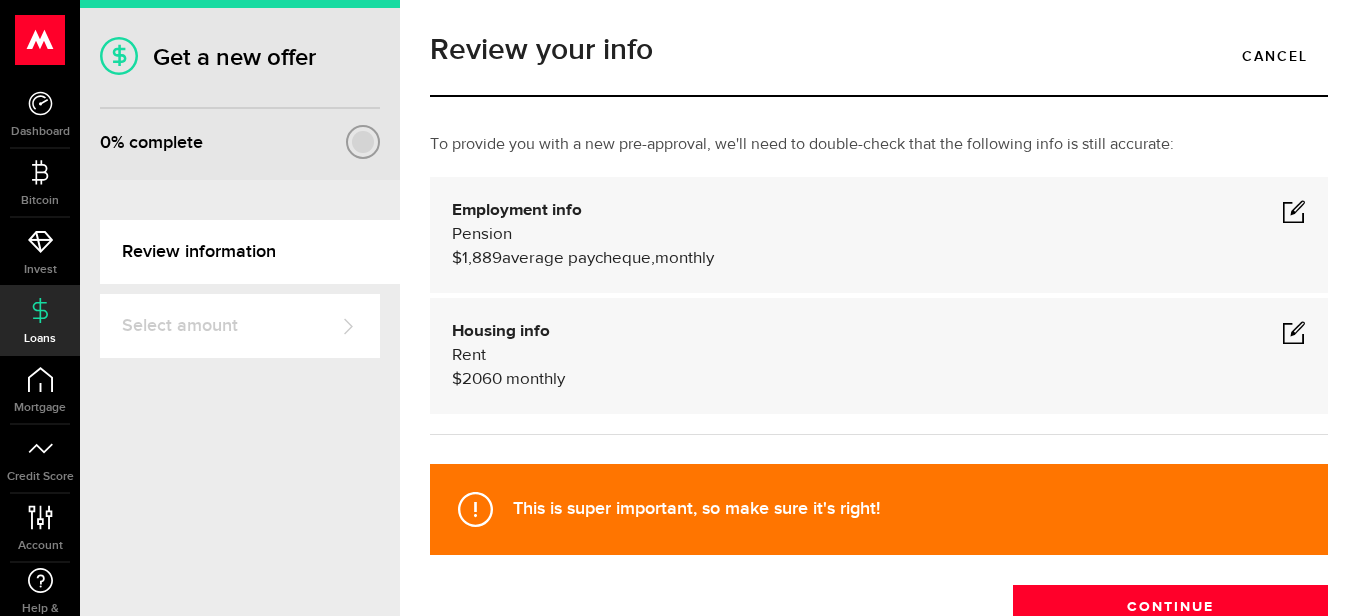 scroll, scrollTop: 0, scrollLeft: 0, axis: both 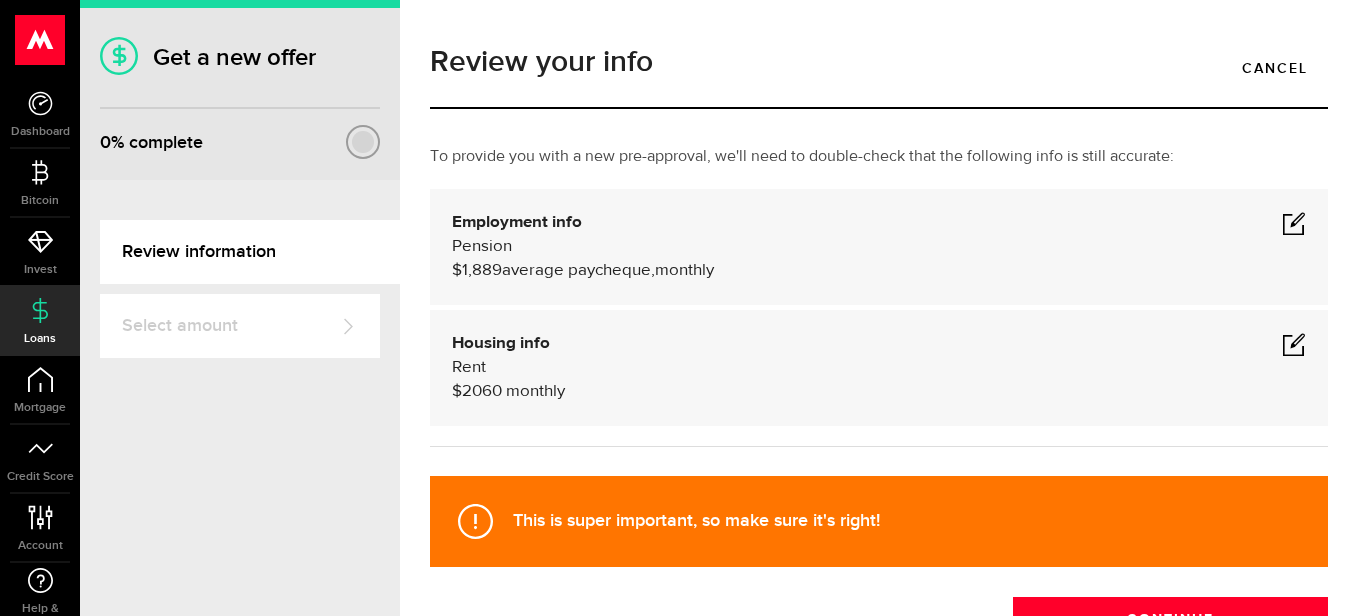 click at bounding box center (1294, 223) 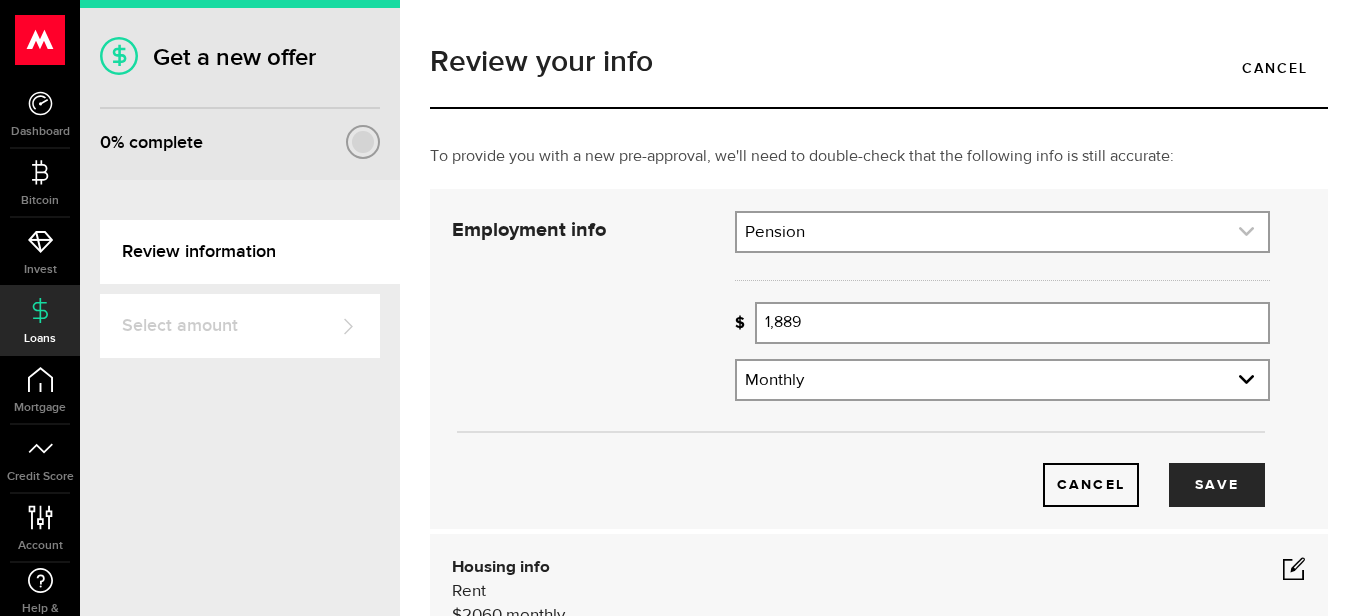 click at bounding box center (1002, 232) 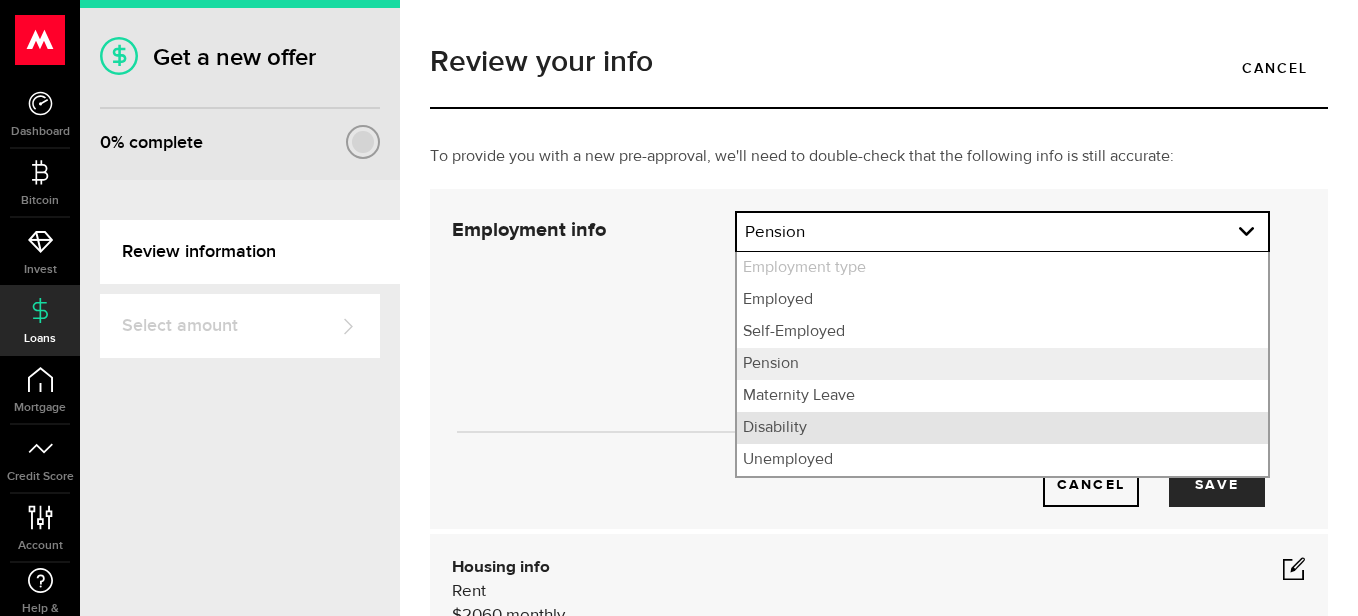 click on "Disability" at bounding box center (1002, 428) 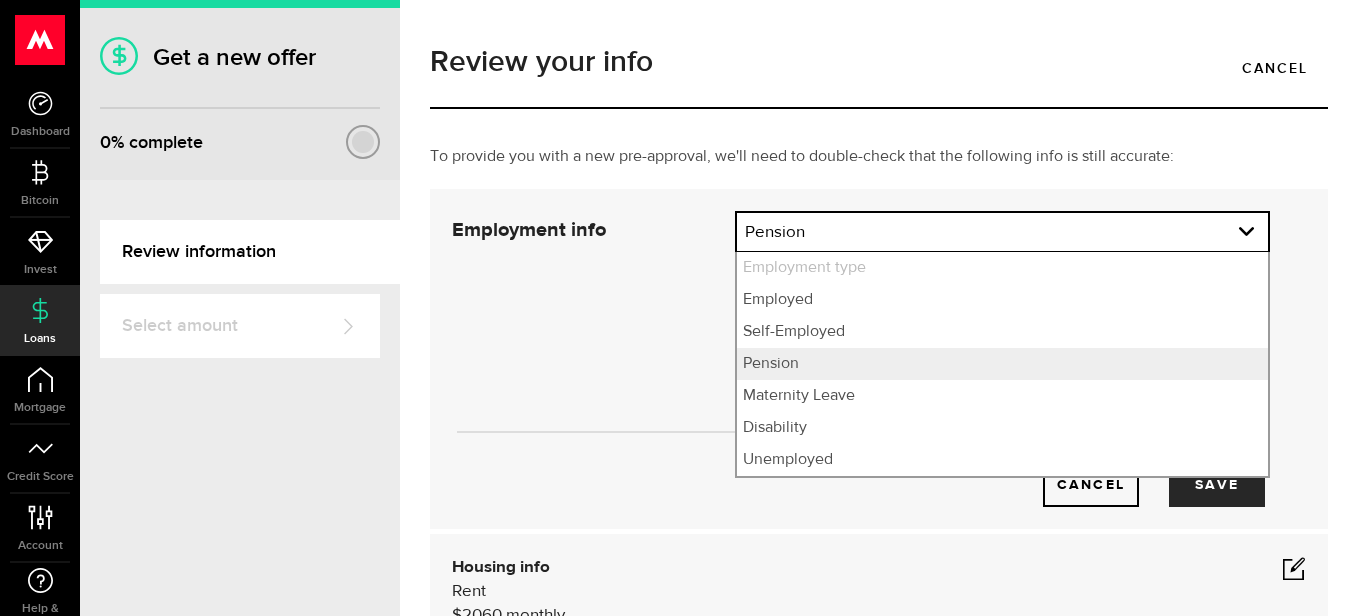 select on "Disability" 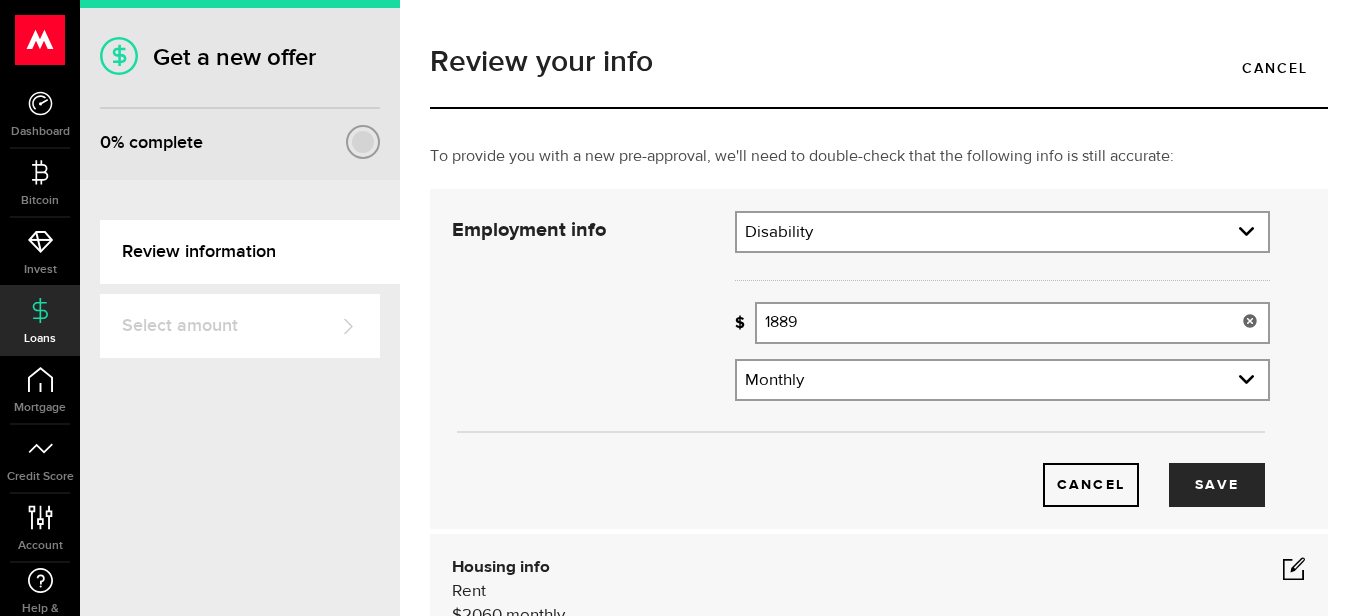 click on "1889" at bounding box center (1012, 323) 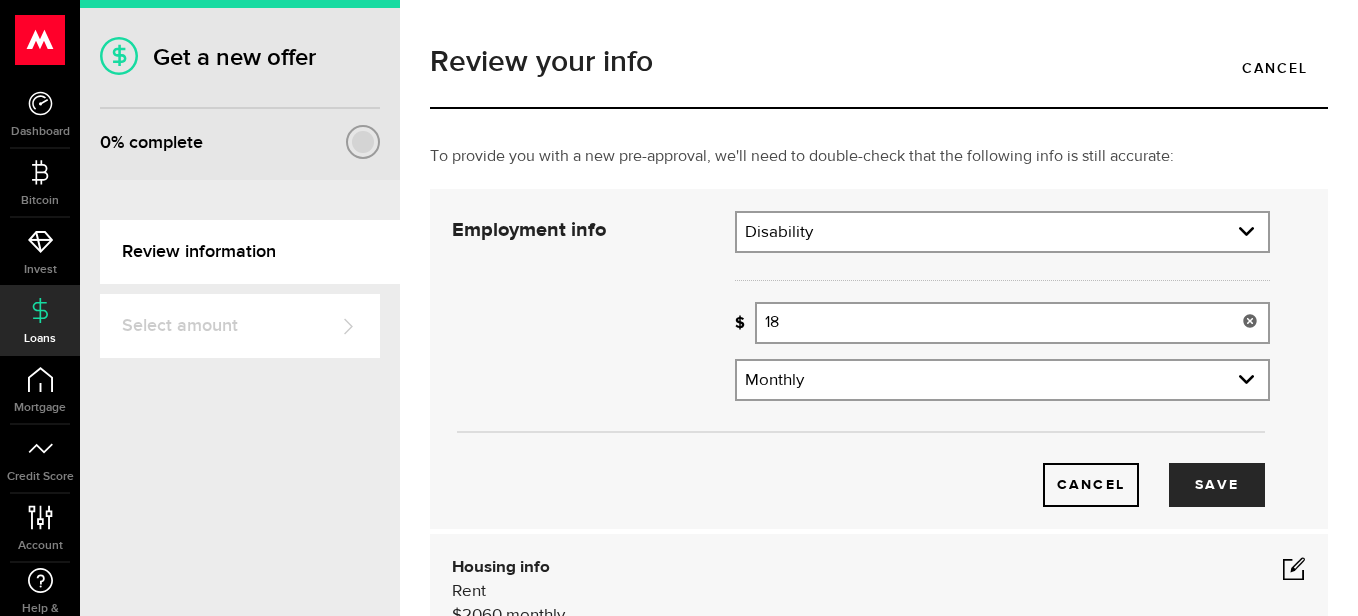 type on "1" 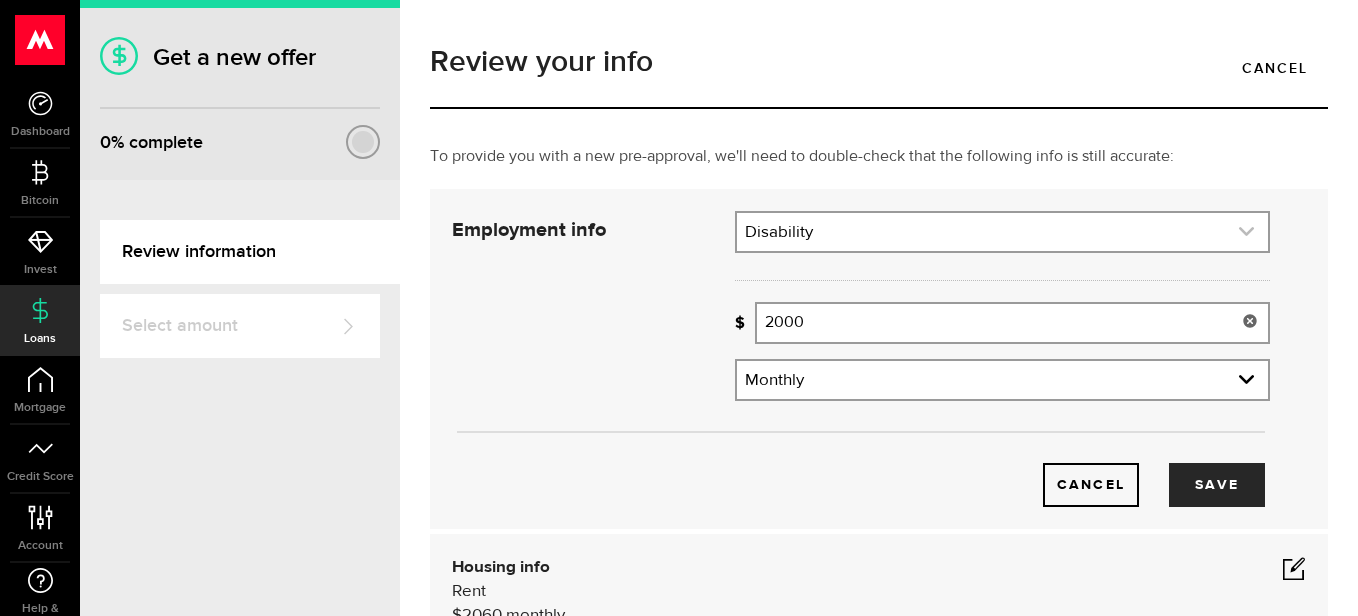 type on "2,000" 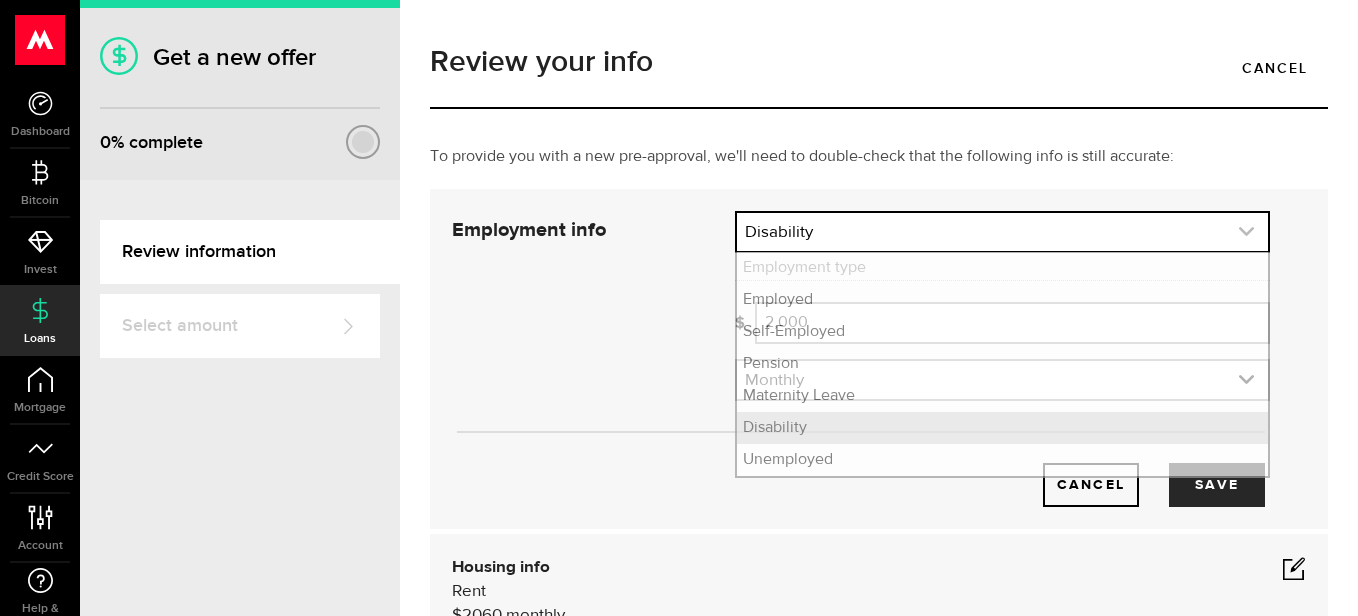 click 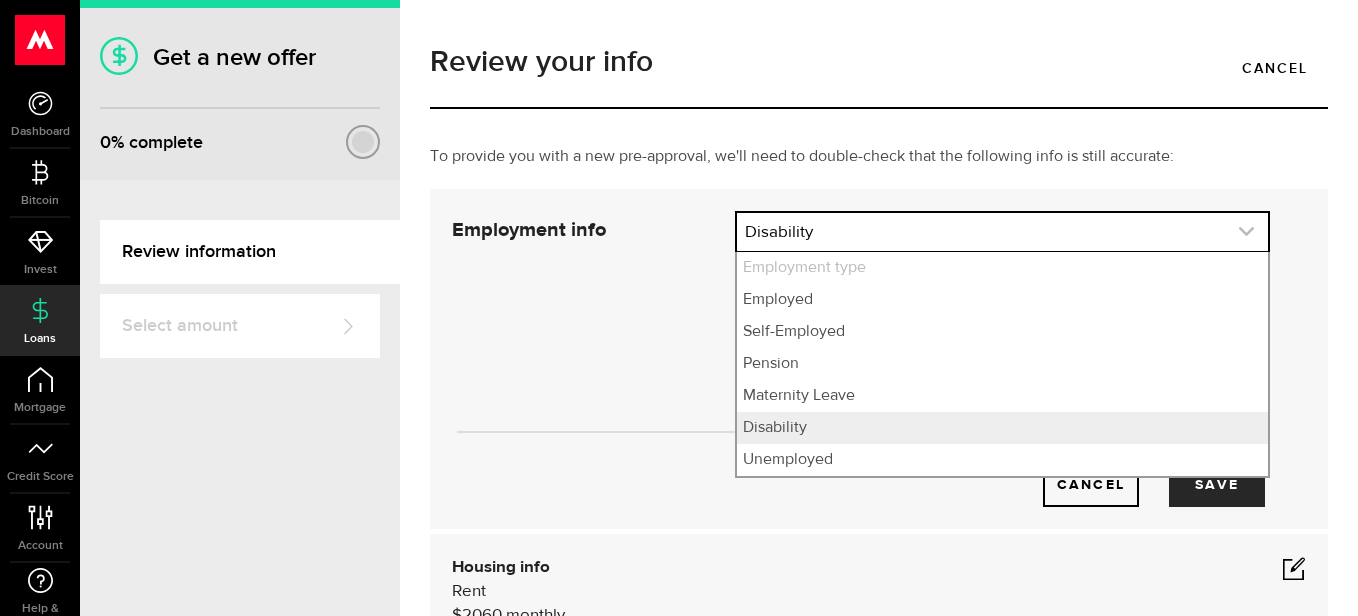 click 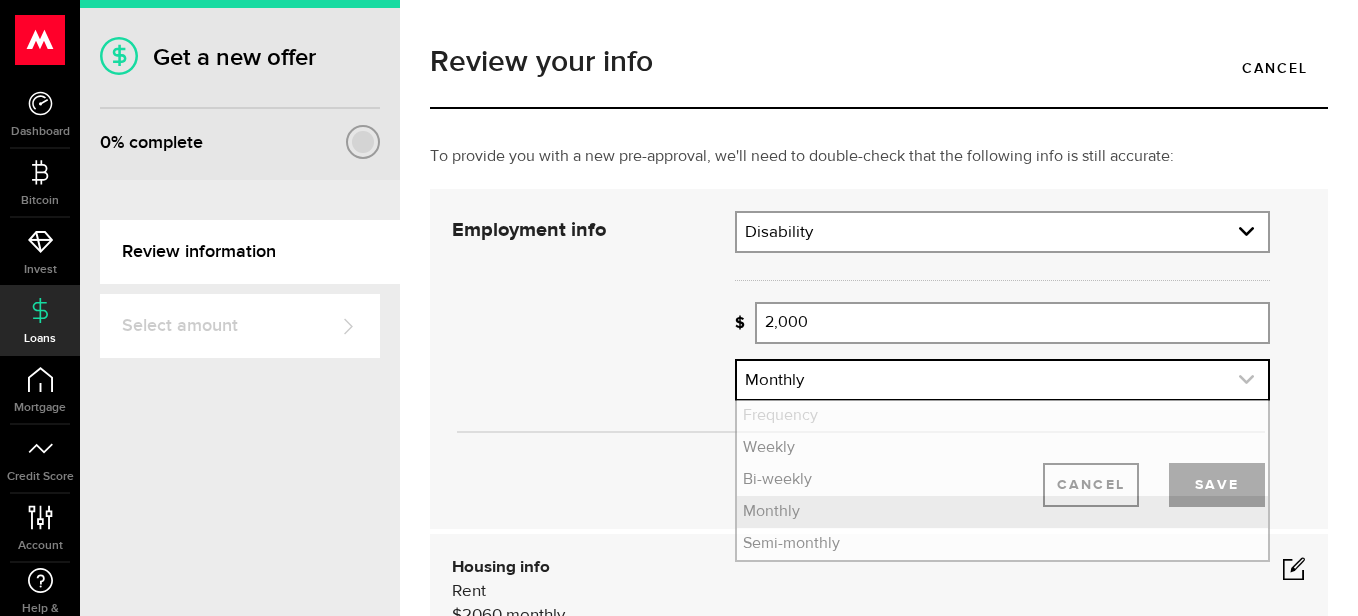 click at bounding box center (1002, 380) 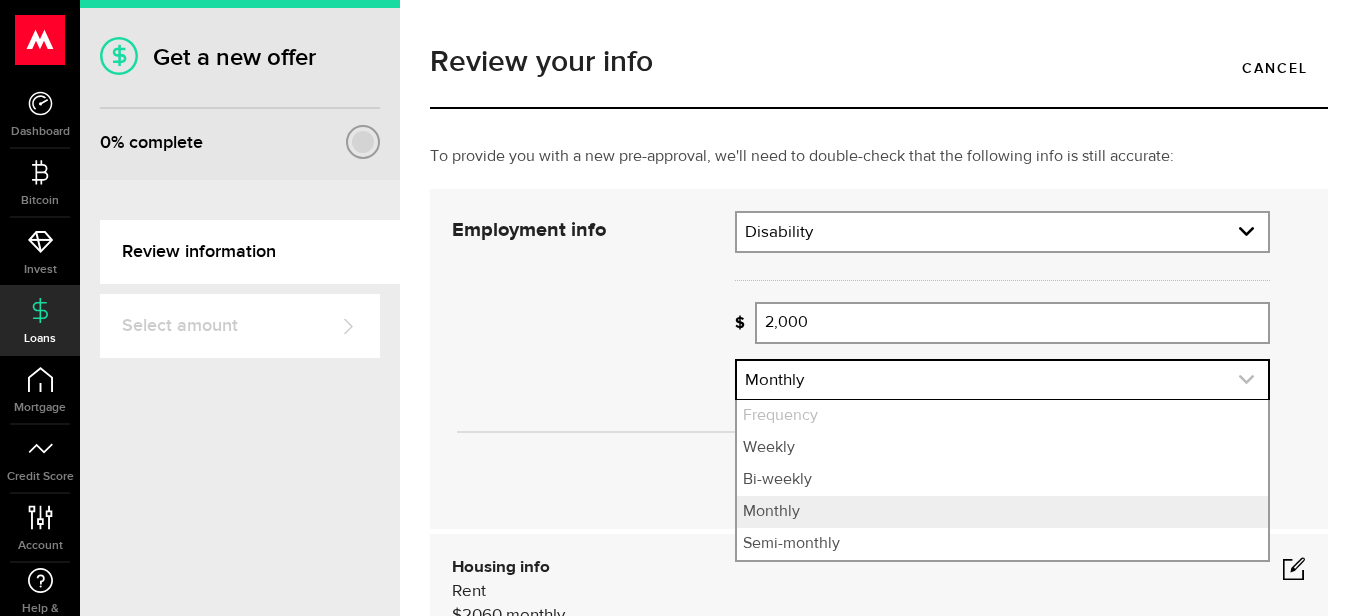 click at bounding box center [1002, 380] 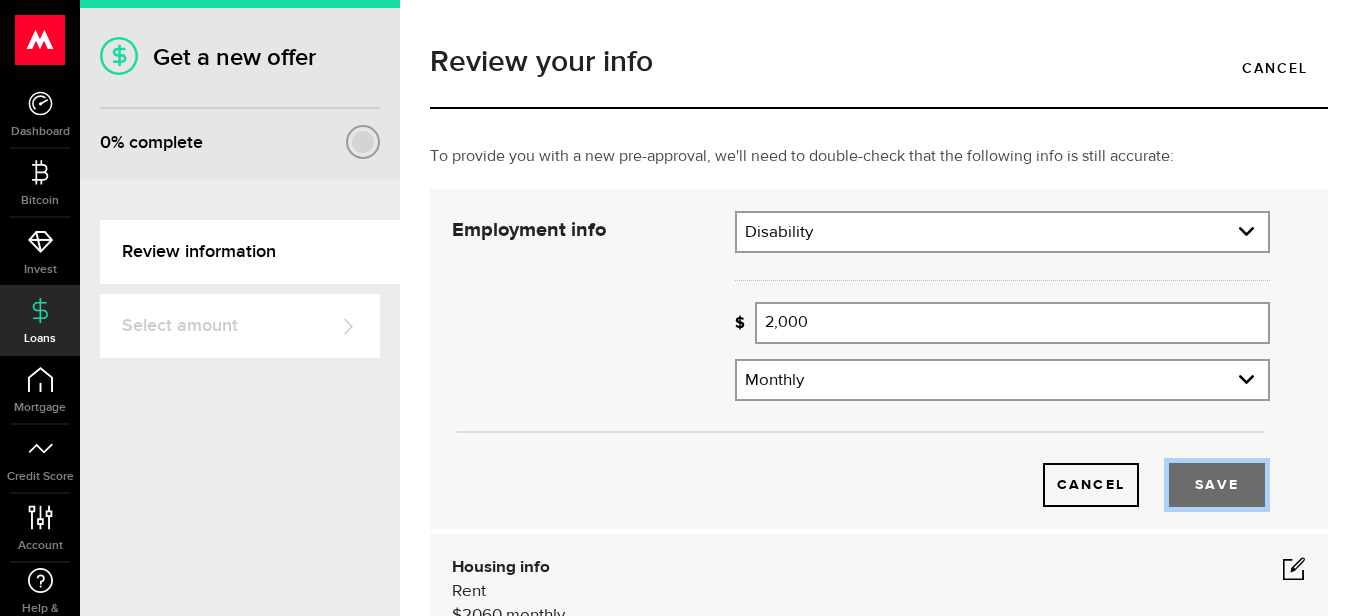 click on "Save" at bounding box center [1217, 485] 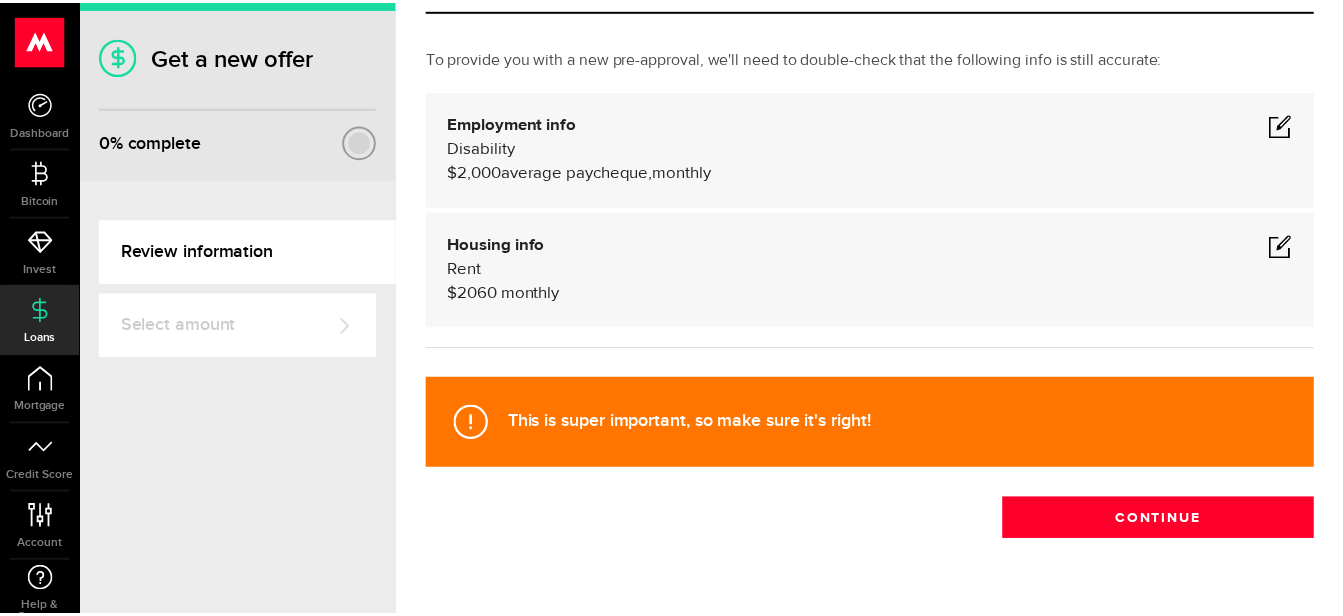 scroll, scrollTop: 151, scrollLeft: 0, axis: vertical 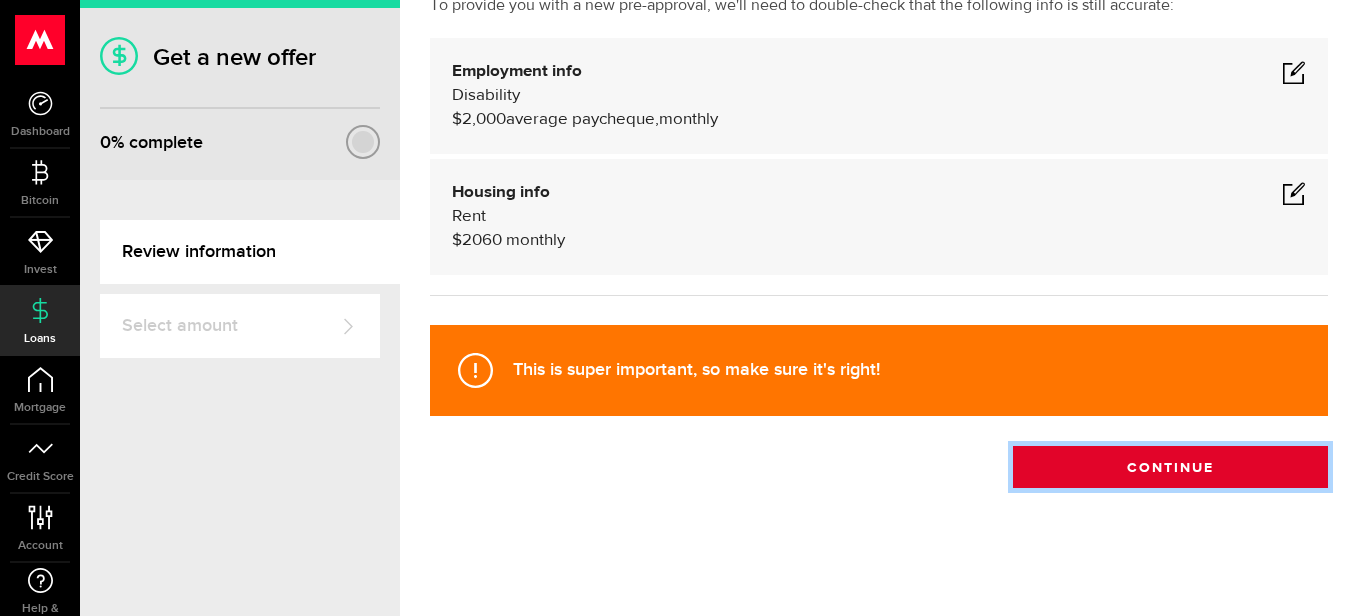 click on "Continue" at bounding box center [1170, 467] 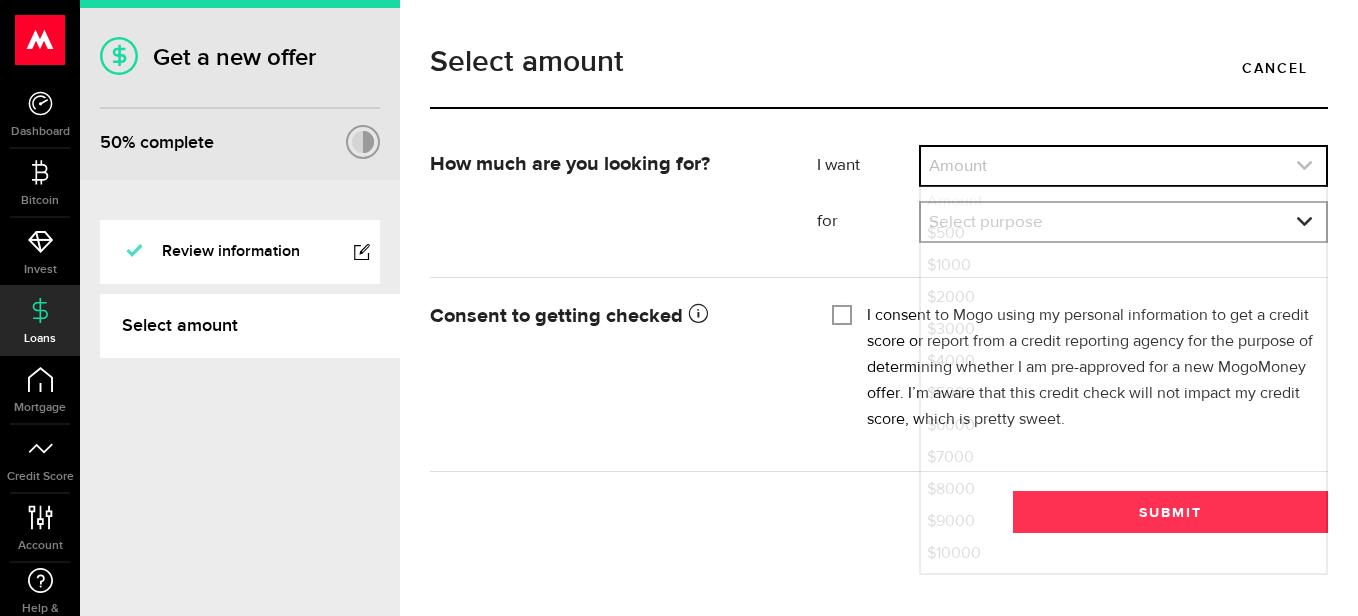 click at bounding box center (1123, 166) 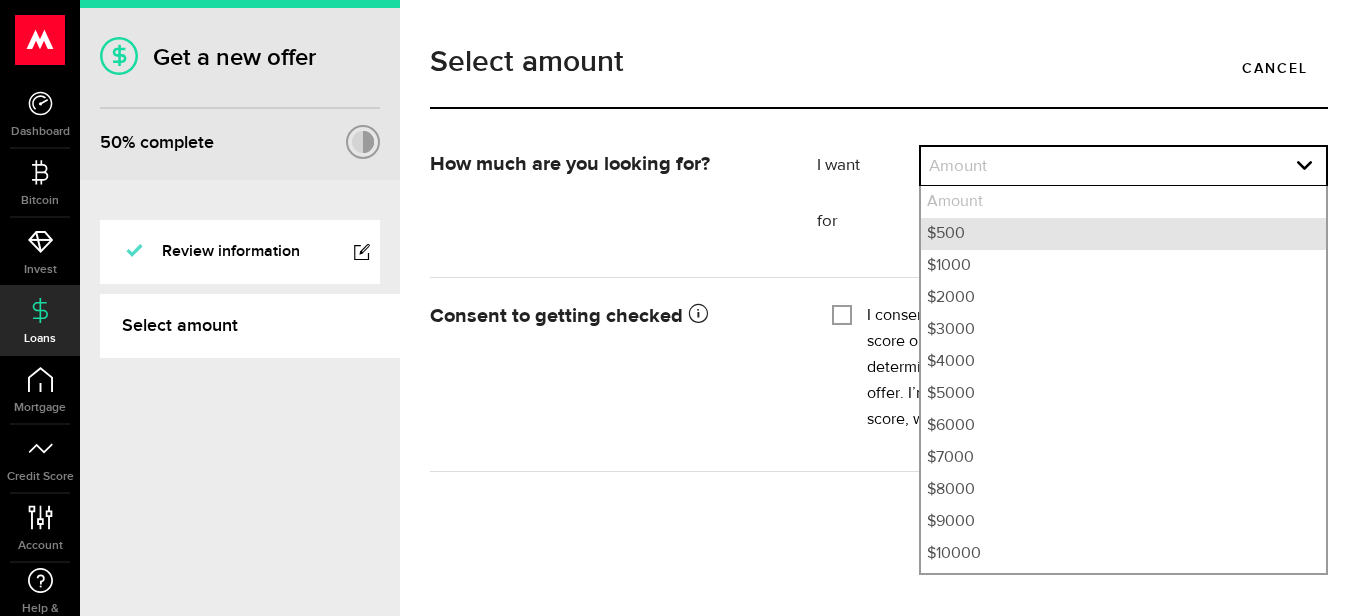 click on "$500" at bounding box center [1123, 234] 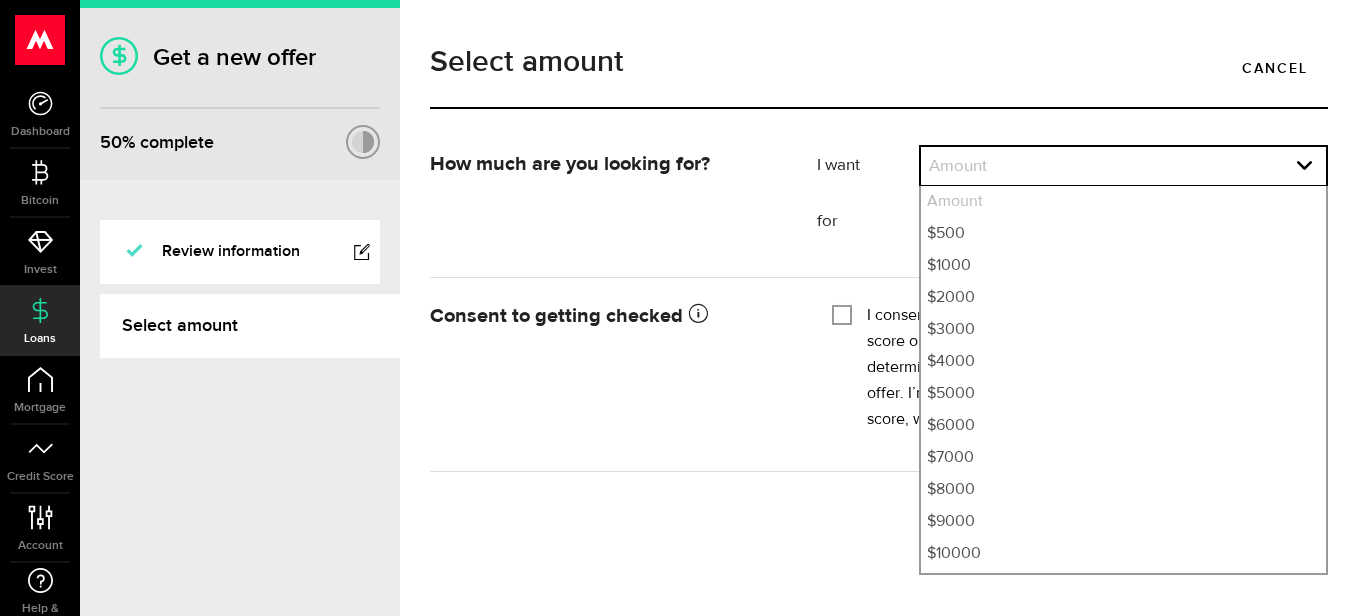 select on "500" 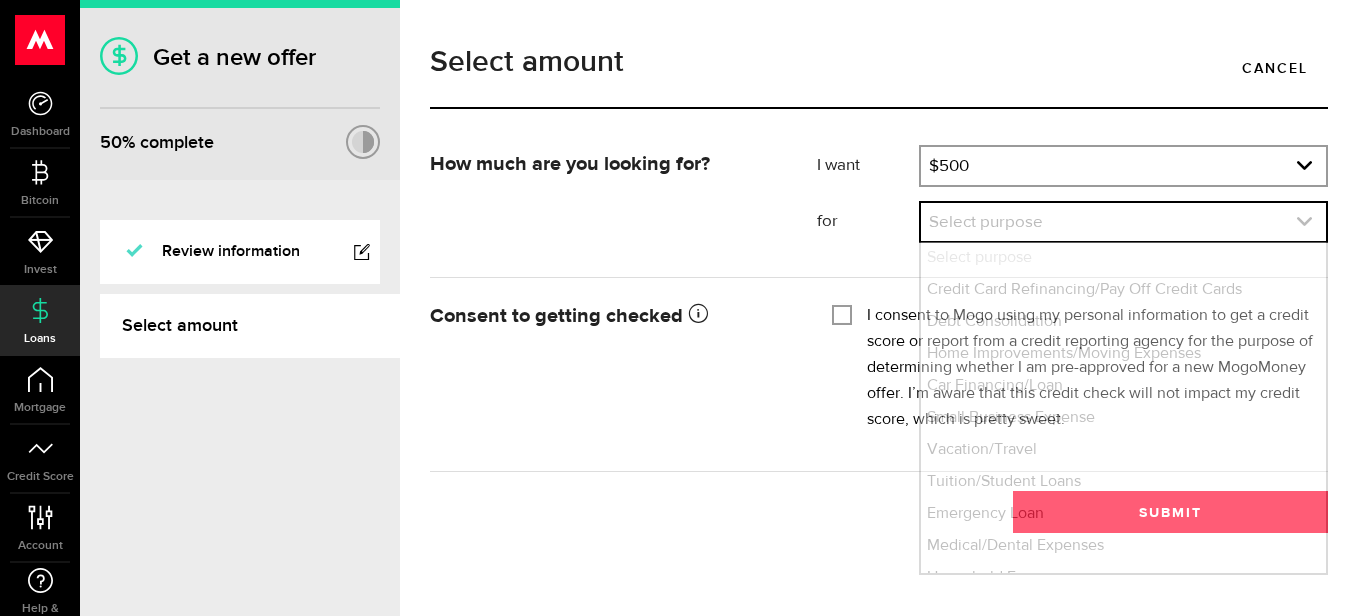 click at bounding box center (1123, 222) 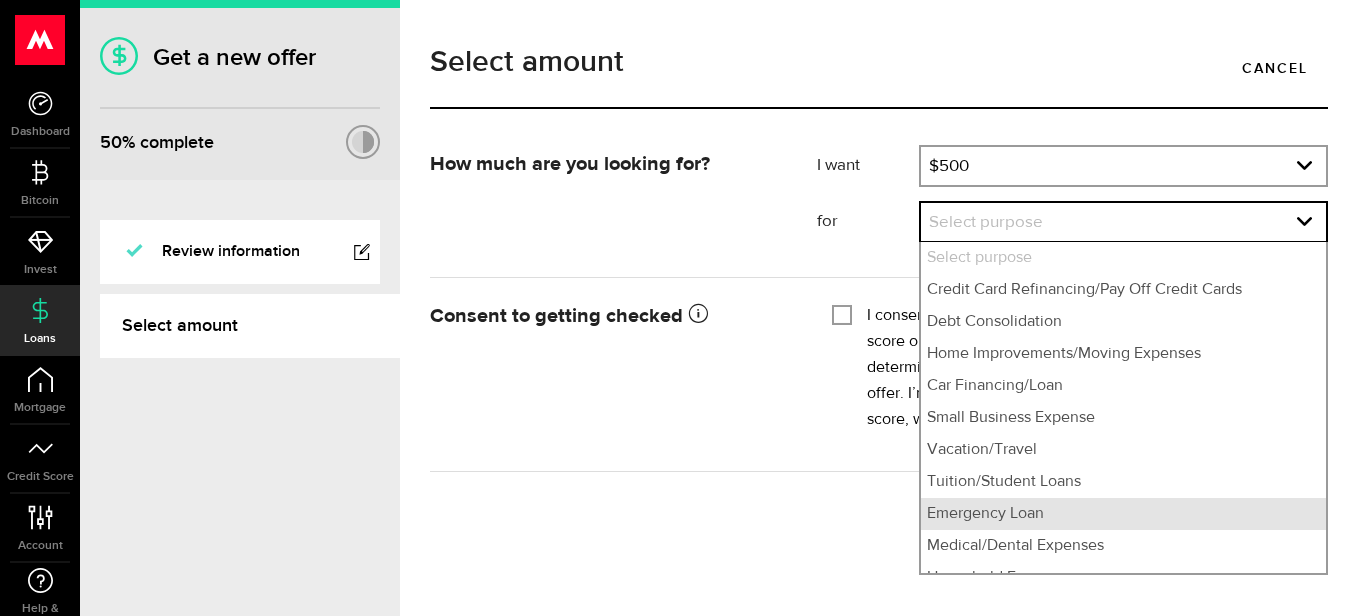click on "Emergency Loan" at bounding box center (1123, 514) 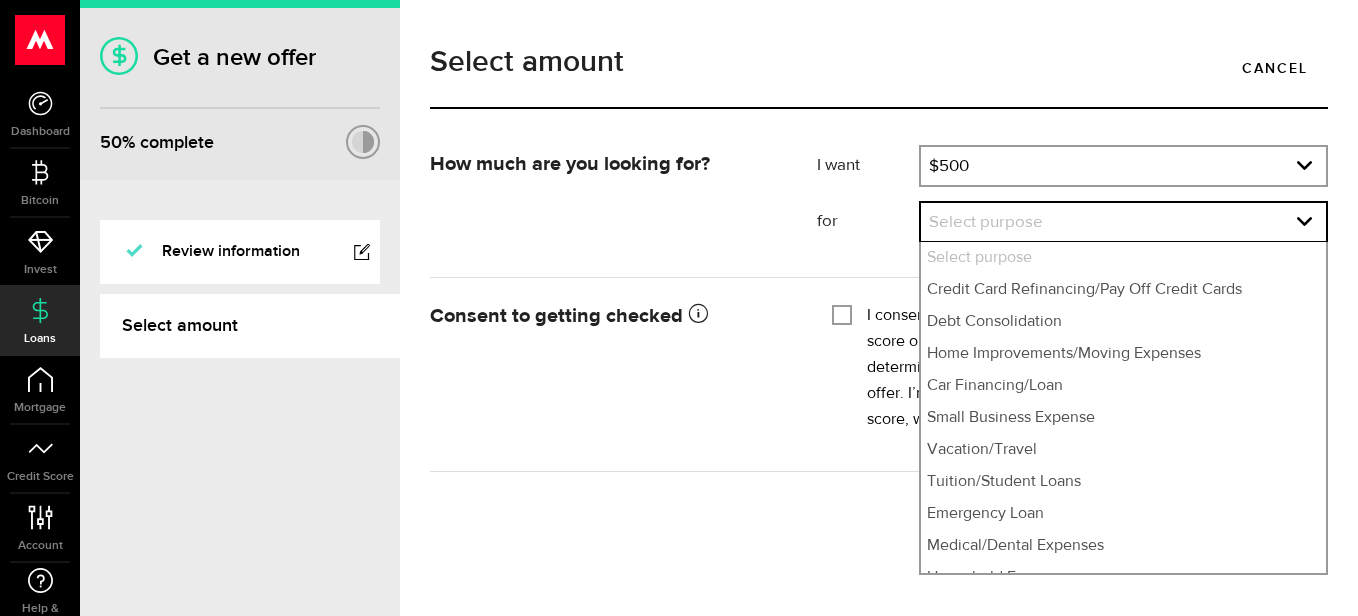 select on "Emergency Loan" 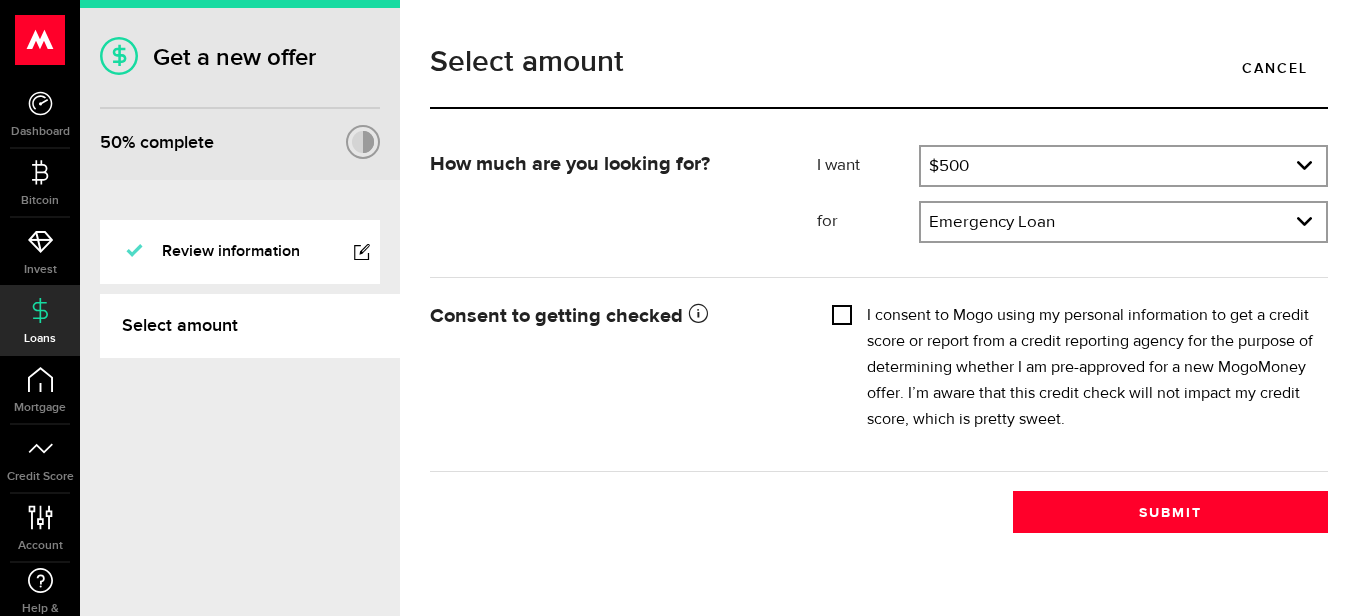 click on "I consent to Mogo using my personal information to get a credit score or report from a credit reporting agency for the purpose of determining whether I am pre-approved for a new MogoMoney offer. I’m aware that this credit check will not impact my credit score, which is pretty sweet." at bounding box center (842, 313) 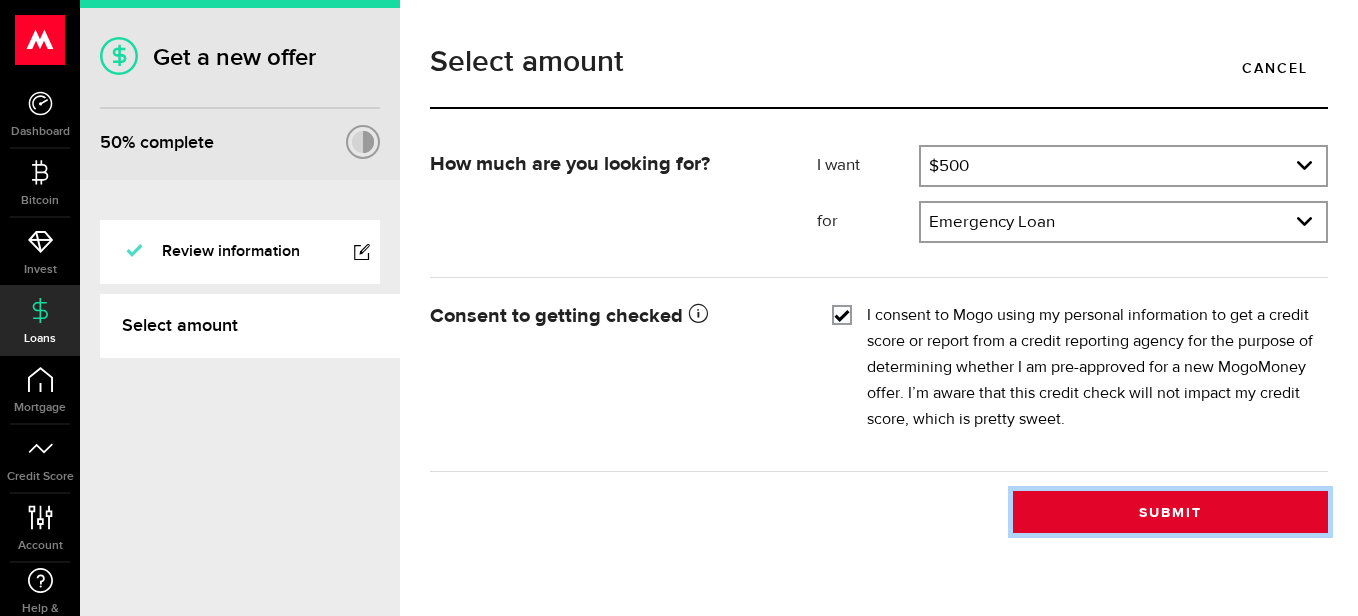 click on "Submit" at bounding box center (1170, 512) 